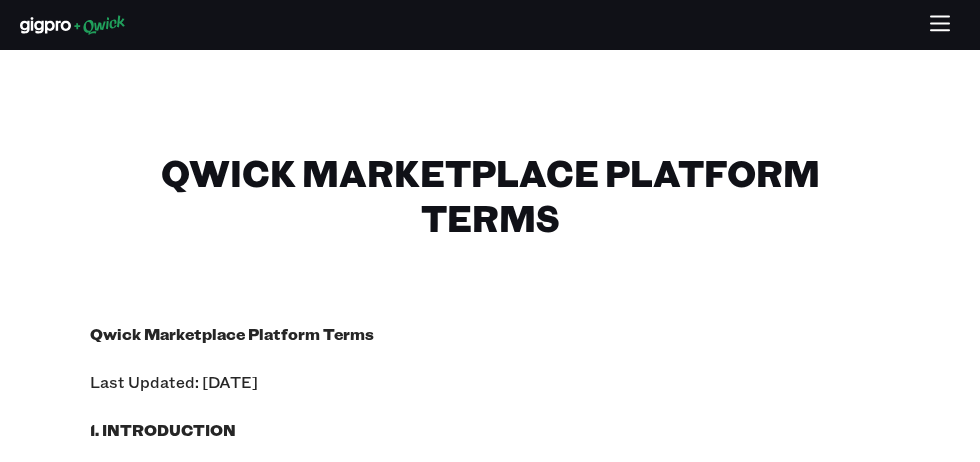 scroll, scrollTop: 0, scrollLeft: 0, axis: both 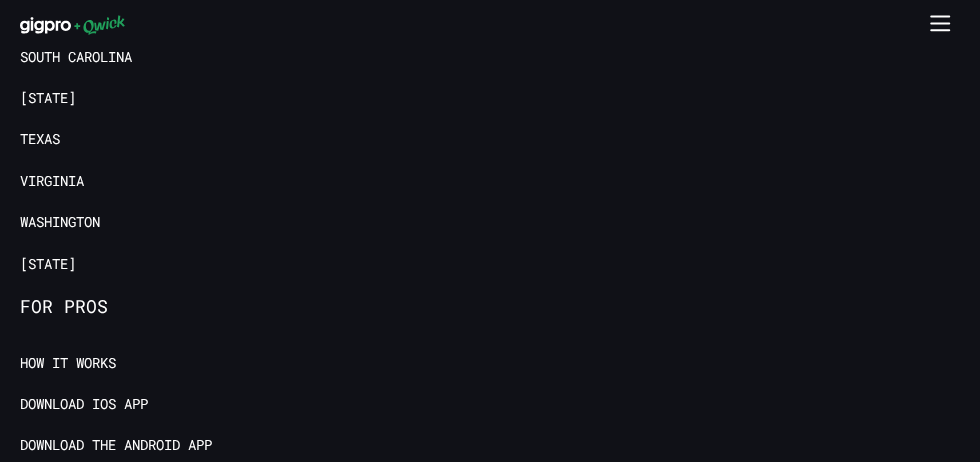 click on "Washington" at bounding box center [60, 222] 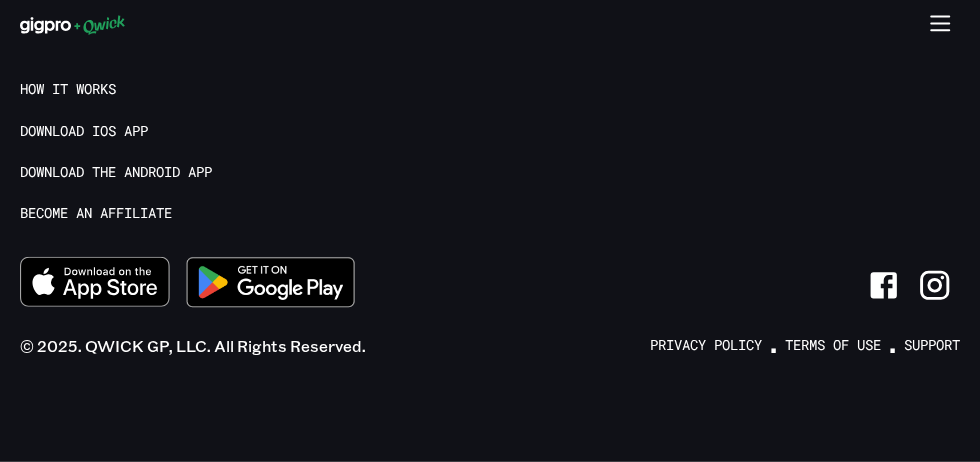 scroll, scrollTop: 0, scrollLeft: 0, axis: both 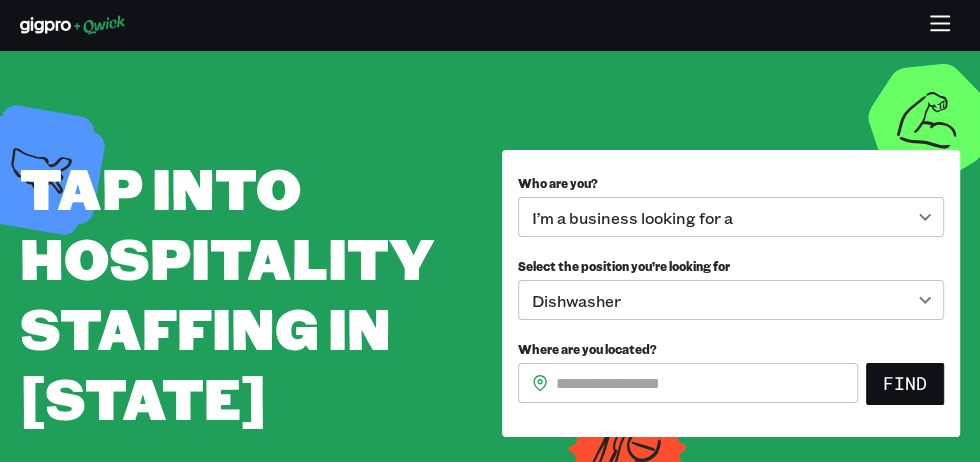 click on "**********" at bounding box center (490, 231) 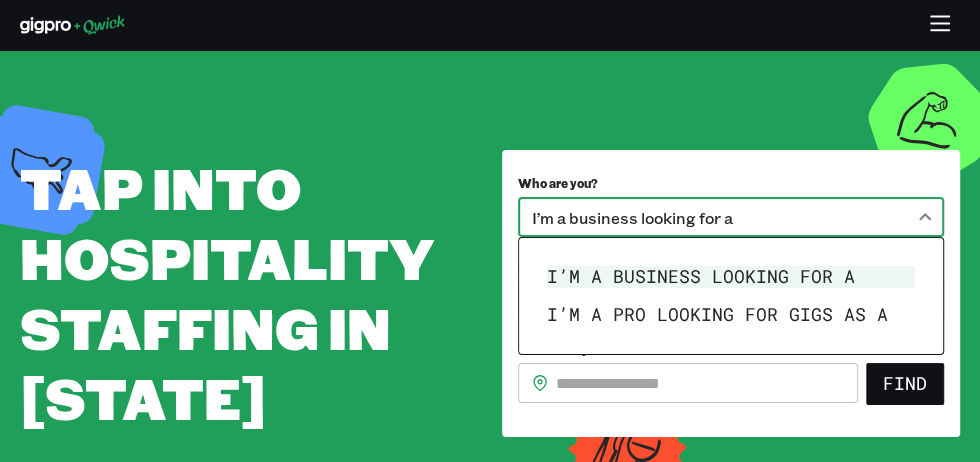 click on "I’m a pro looking for Gigs as a" at bounding box center [731, 315] 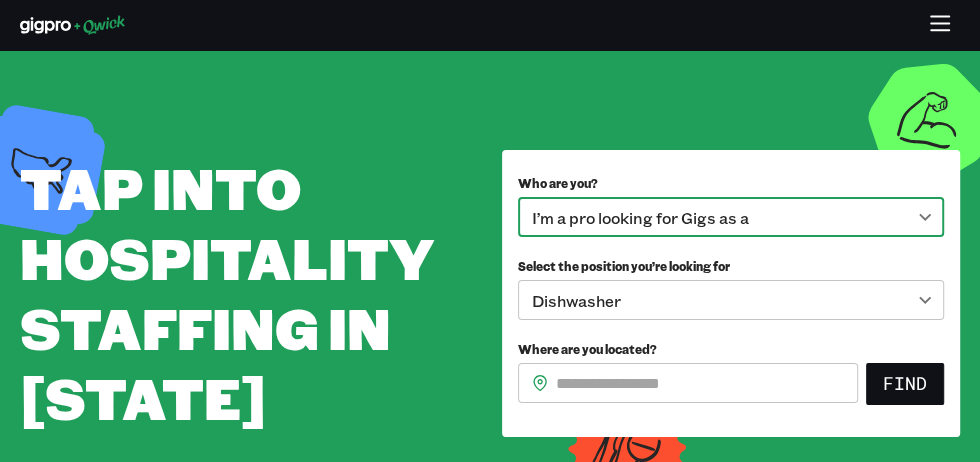 click on "**********" at bounding box center (490, 231) 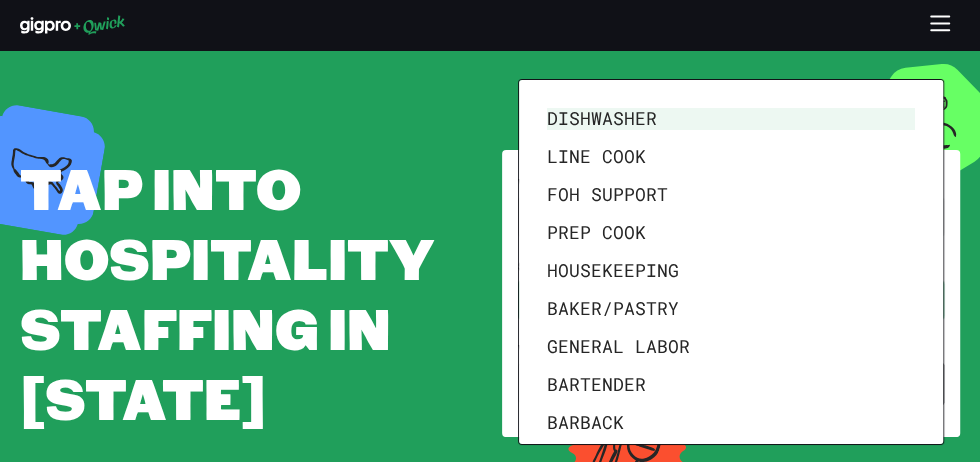 click on "Line Cook" at bounding box center [731, 157] 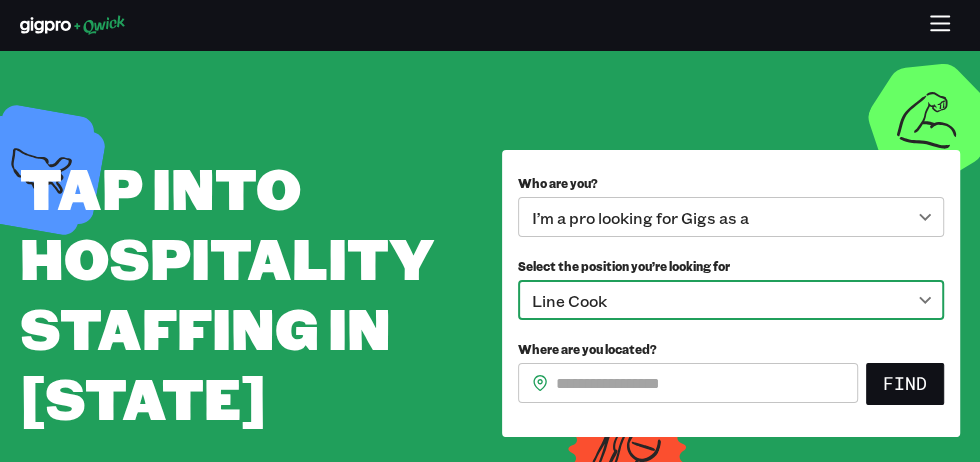 click on "Where are you located?" at bounding box center [707, 383] 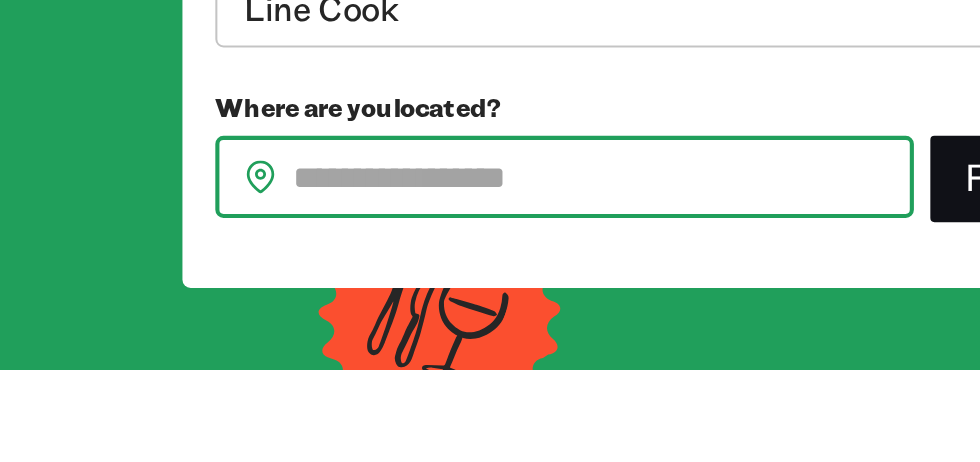 scroll, scrollTop: 15, scrollLeft: 0, axis: vertical 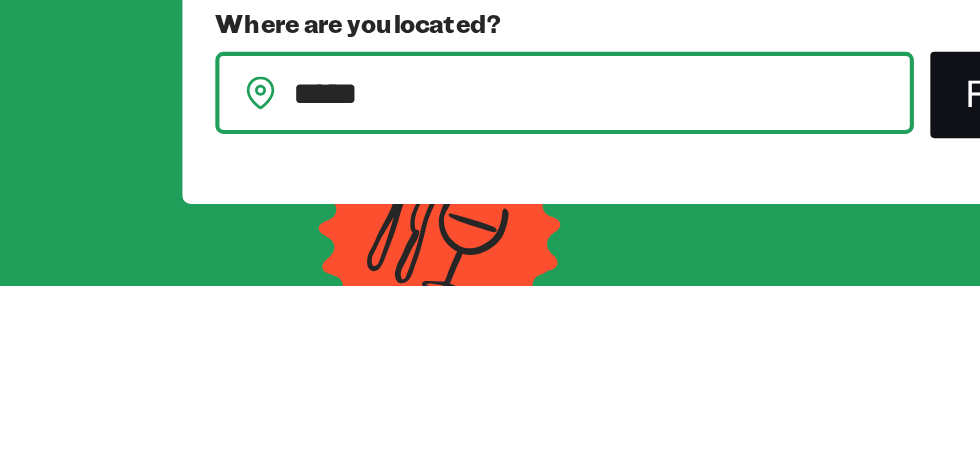 type on "*****" 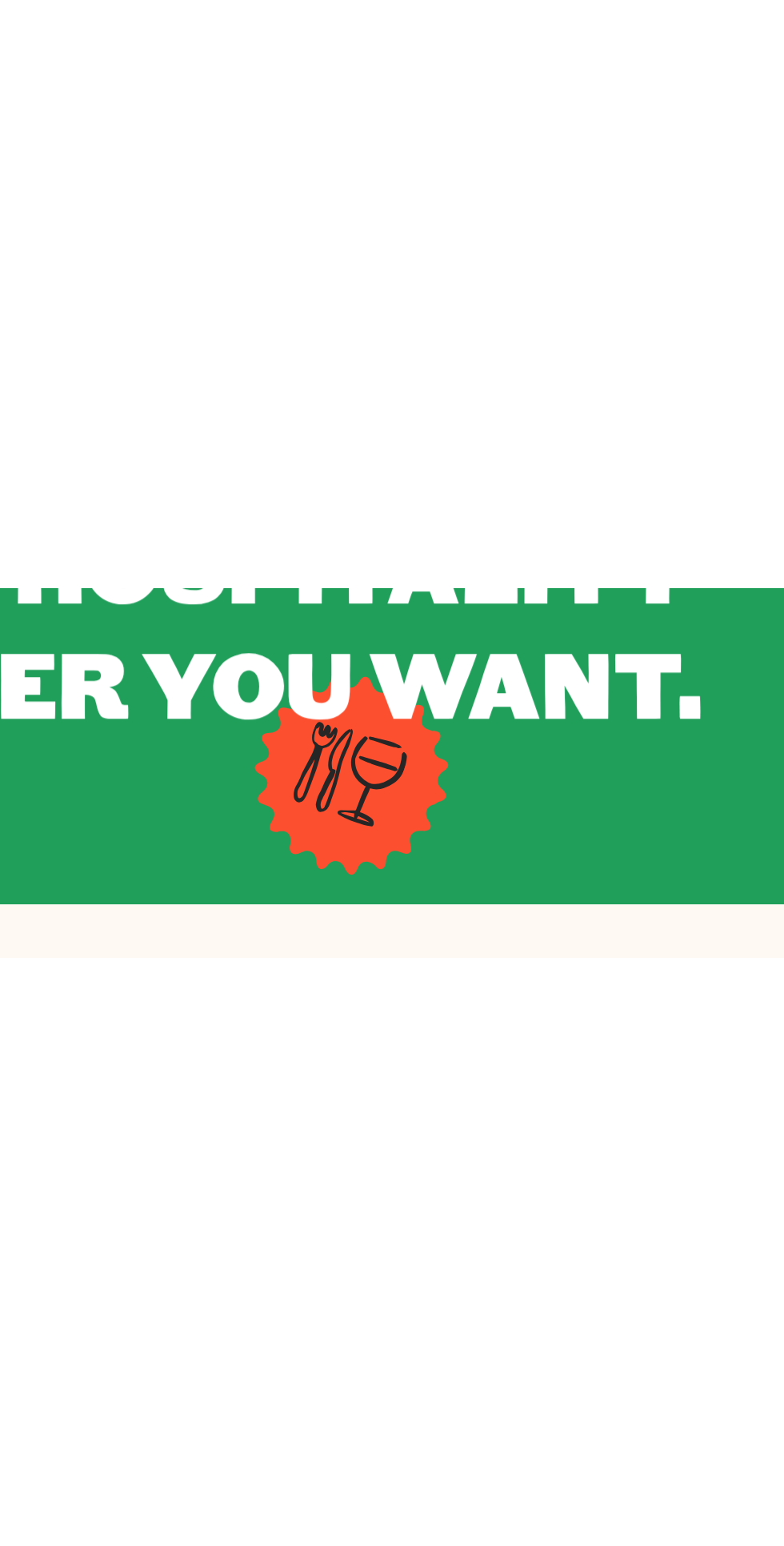 scroll, scrollTop: 0, scrollLeft: 0, axis: both 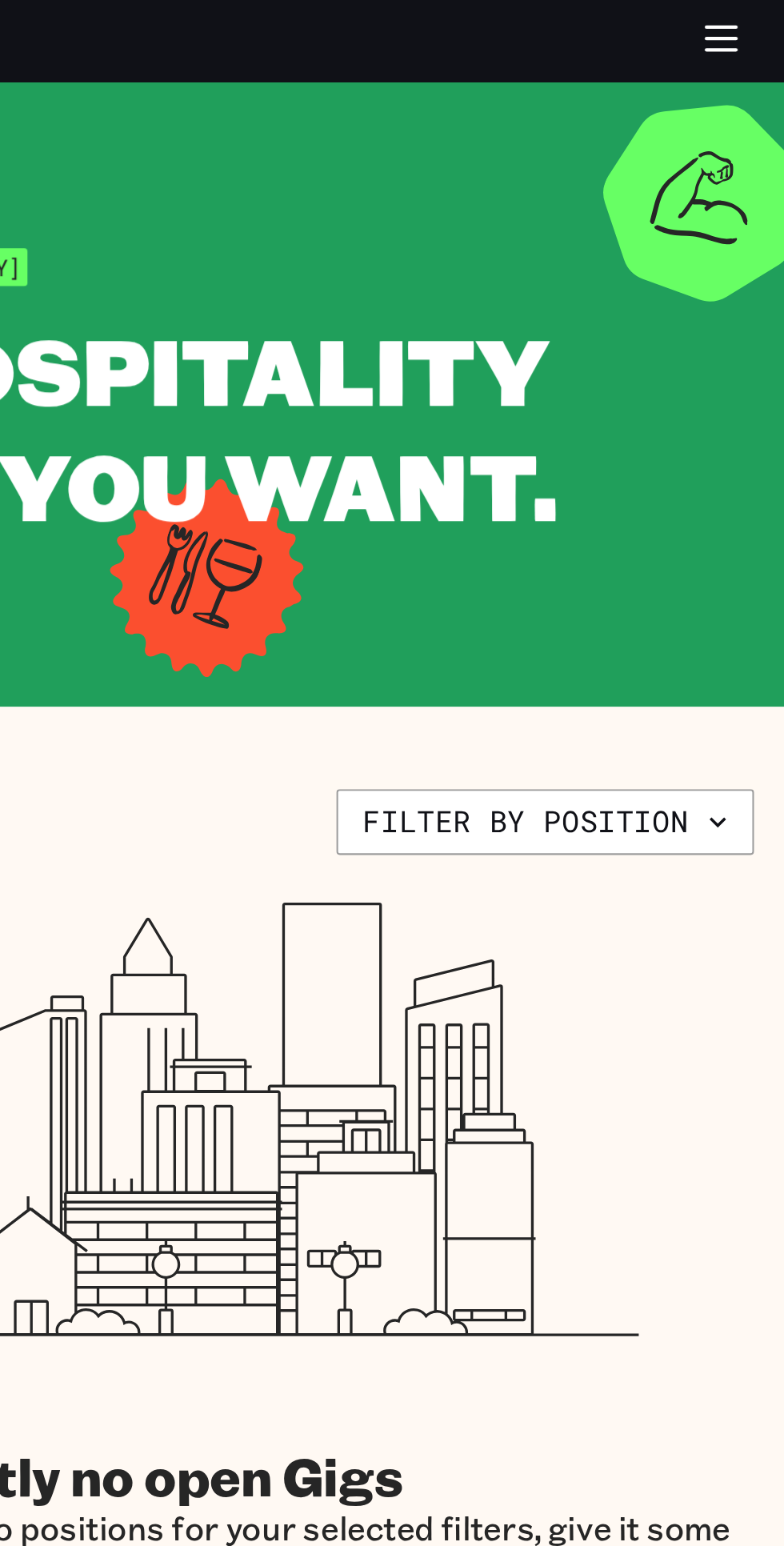click on "Filter by position" at bounding box center [666, 400] 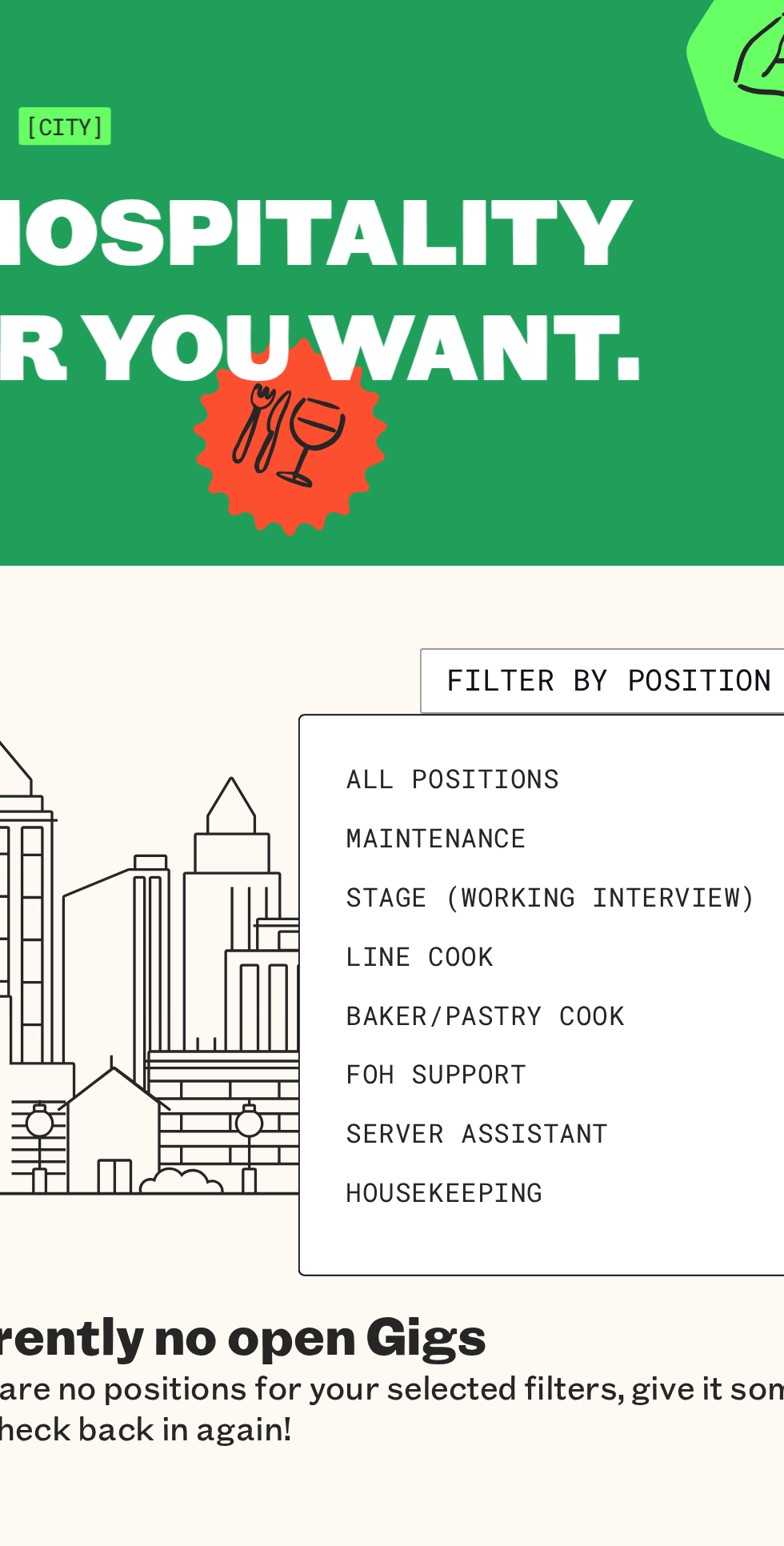 click on "All Positions" at bounding box center [581, 447] 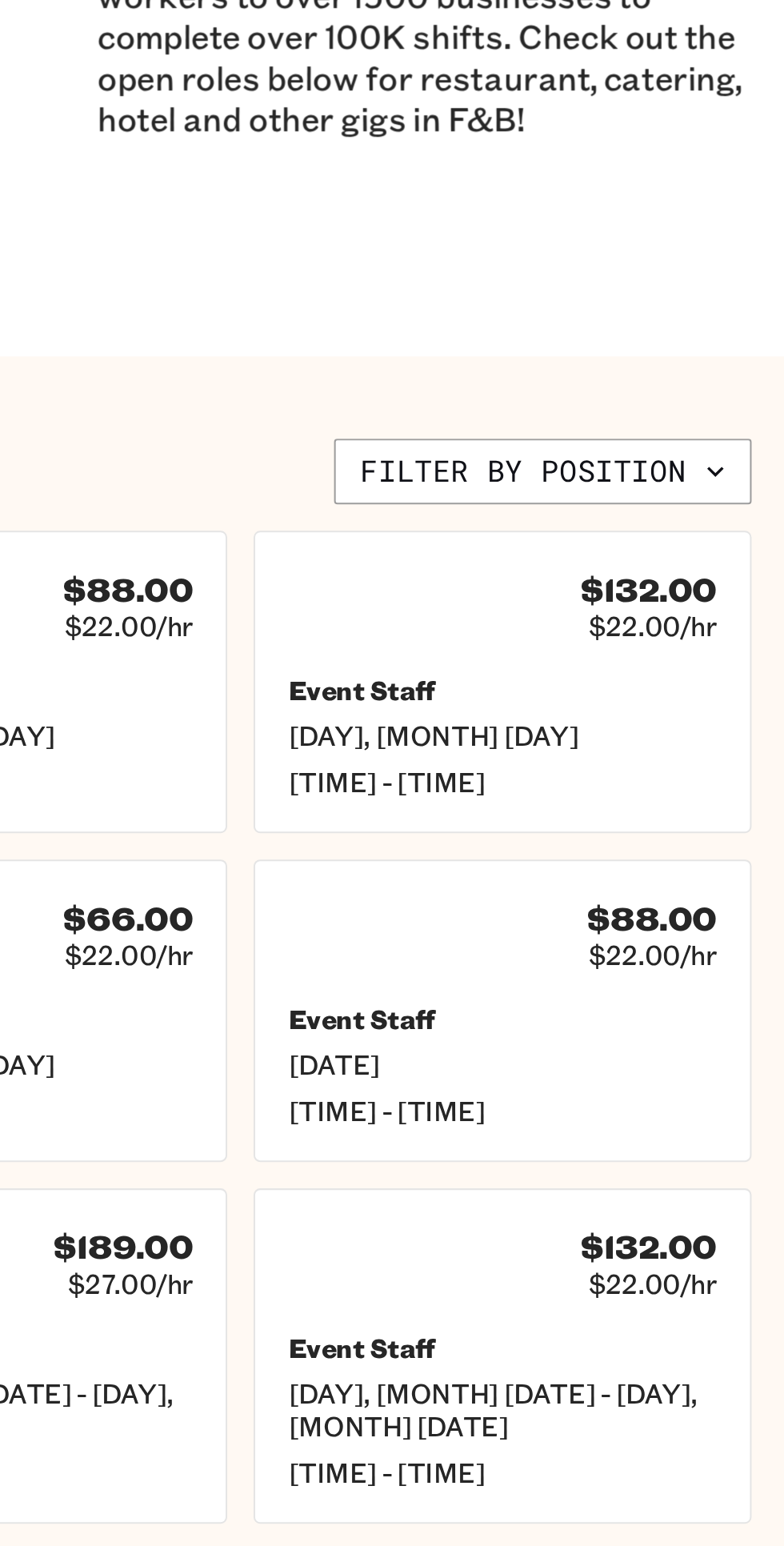 click on "[PRICE] [PRICE]/hr Event Staff [DAY], [MONTH] [DAY] - [DAY], [MONTH] [DAY] [TIME] - [TIME]" at bounding box center (646, 1005) 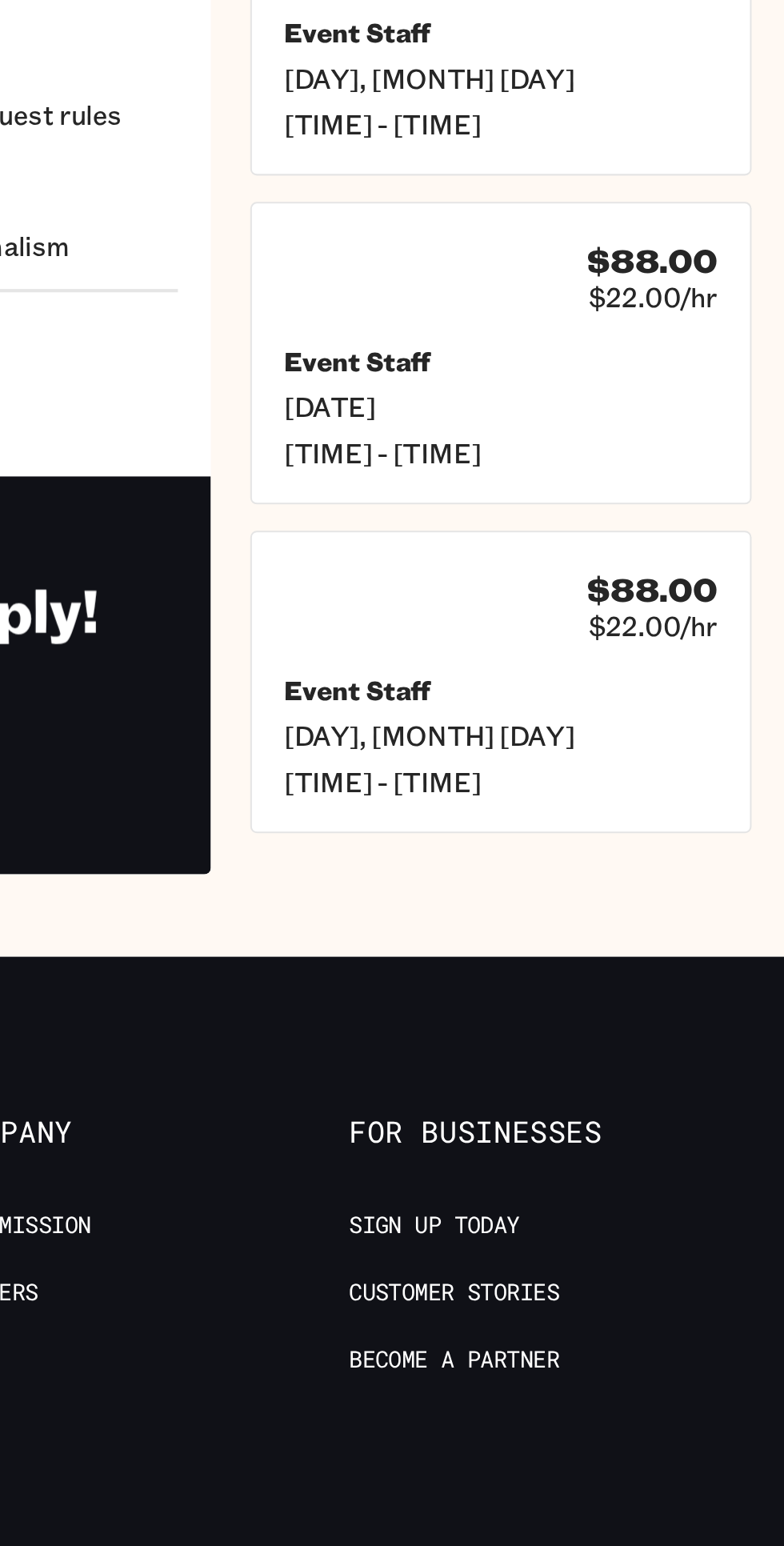 click on "Event Staff $[PRICE] $[PRICE]/hr [DAY], [MONTH] [DATE] - [DAY], [MONTH] [DATE] [TIME] - [TIME] Gig Details An Event Staff member will be asked to complete a variety of tasks that include, but are not limited to; supporting the host or event lead and coordinator with providing the best experience possible for guests.
- Encourage guests to engage in experience
- Support overall feel and flow of the experience
- Support with show resets
- Ability to follow strict timeline
- Ticket Validation
- Point of Sale knowledge
- Create an inviting atmosphere for target audience
- Ability to speak in front of an audience and convey/enforce guest rules
- Overseeing Post Show Photo Opps
- Receiving, stocking and selling inventory/merchandise
- Report guest incidents to manager
- Represent the company externally with poise and professionalism Requirements Dress Code Solid Black on Black Download the app to apply! Download_on_the_App_Store_Badge_US-UK_RGB_blk_4SVG_092917 Similar Gigs View More $[PRICE] $[PRICE]/hr Event Staff [DAY], [MONTH] [DATE] $[PRICE]" at bounding box center (392, 425) 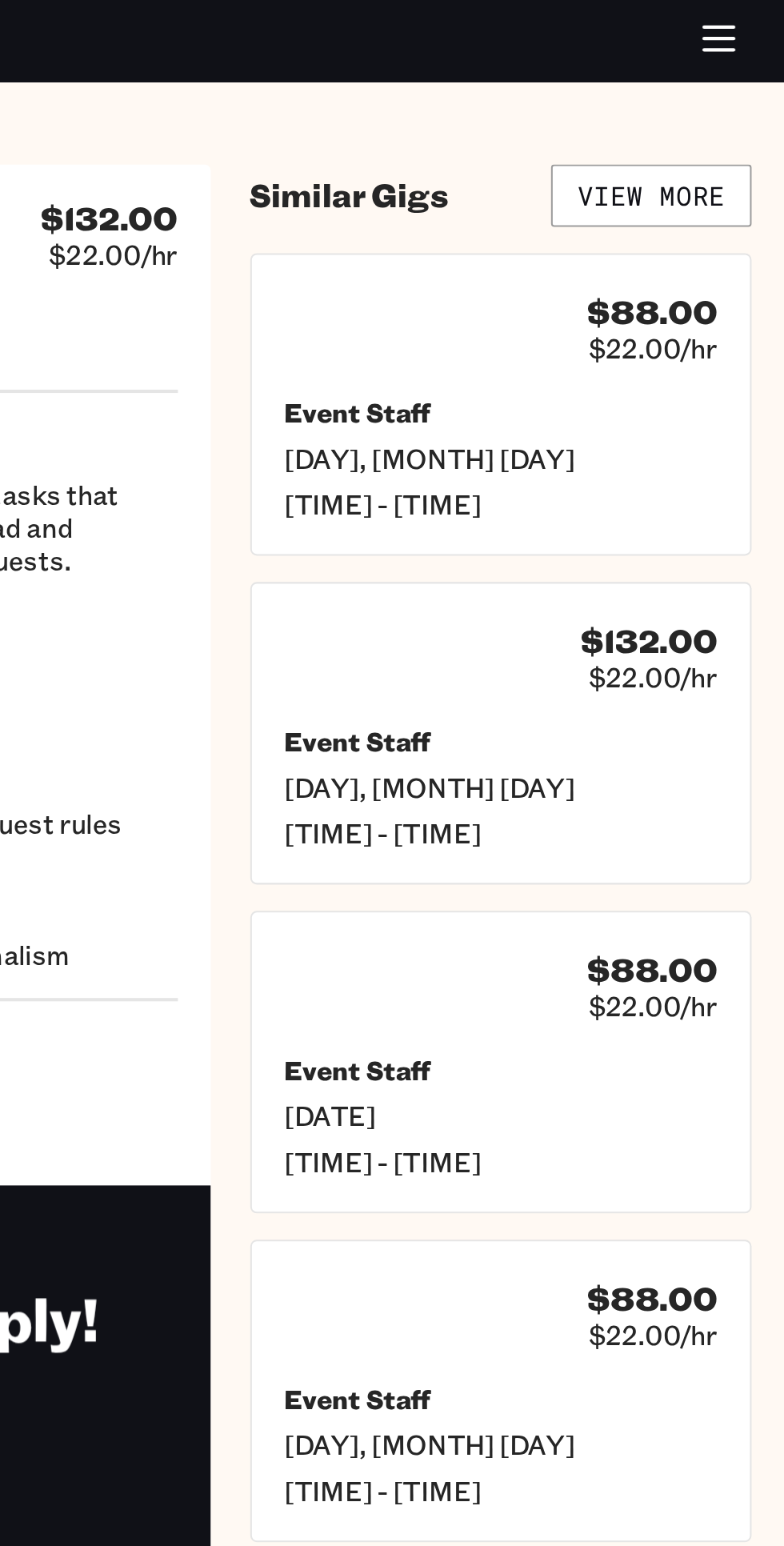 click on "View More" at bounding box center (719, 95) 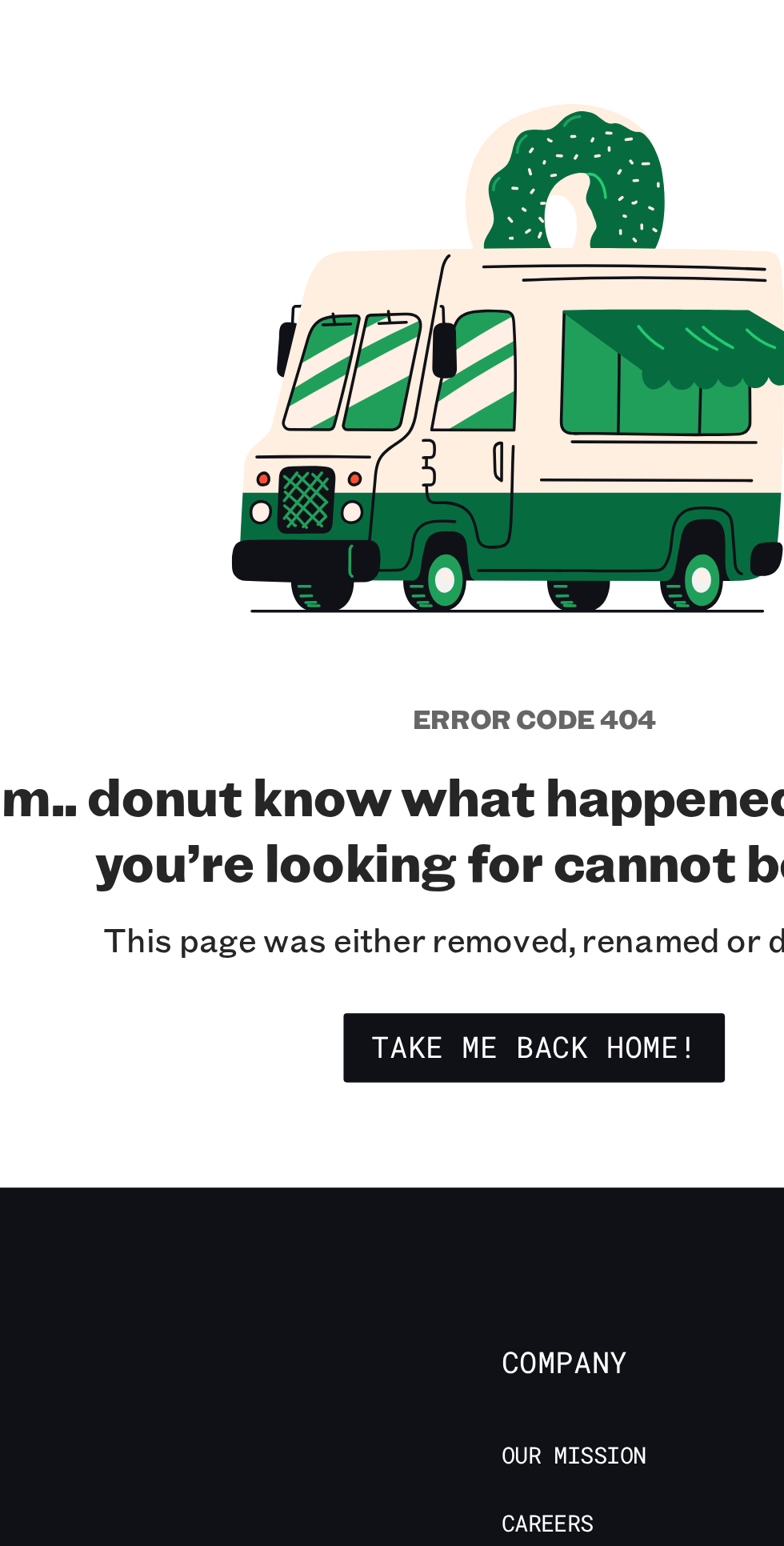 click on "Take me back home!" at bounding box center (392, 563) 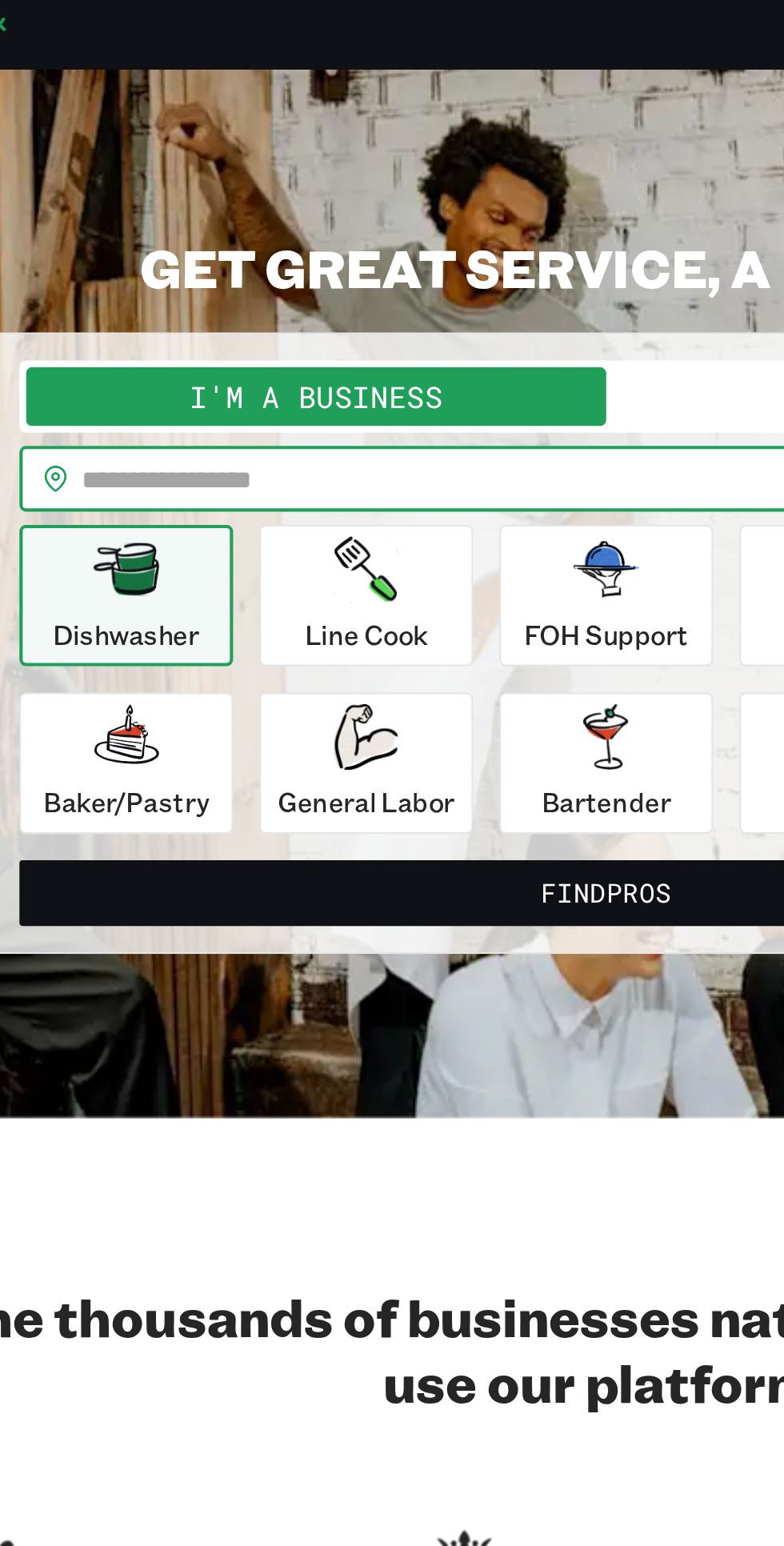click on "Line Cook" at bounding box center [275, 296] 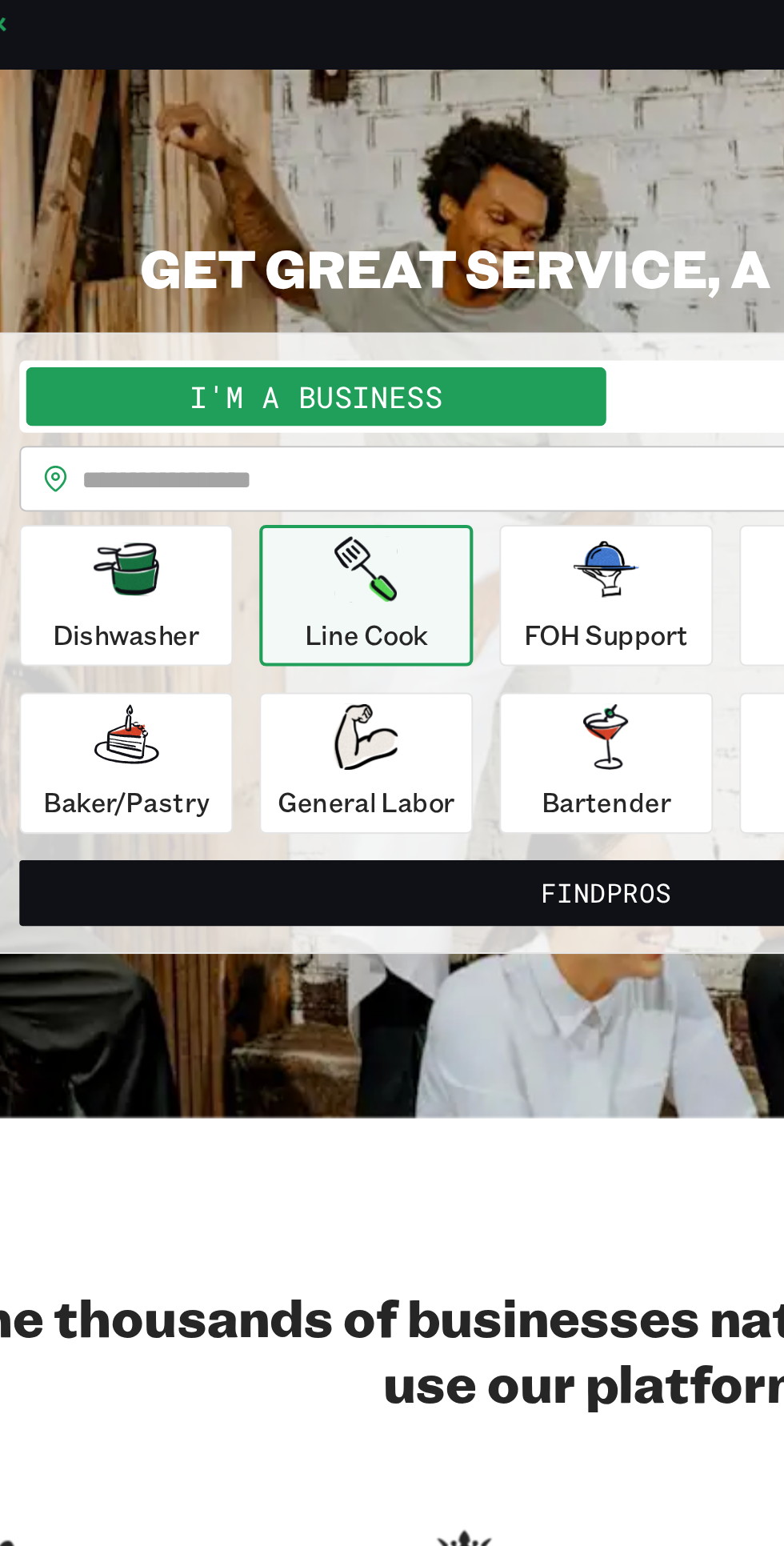 click on "I'm a Business" at bounding box center [250, 199] 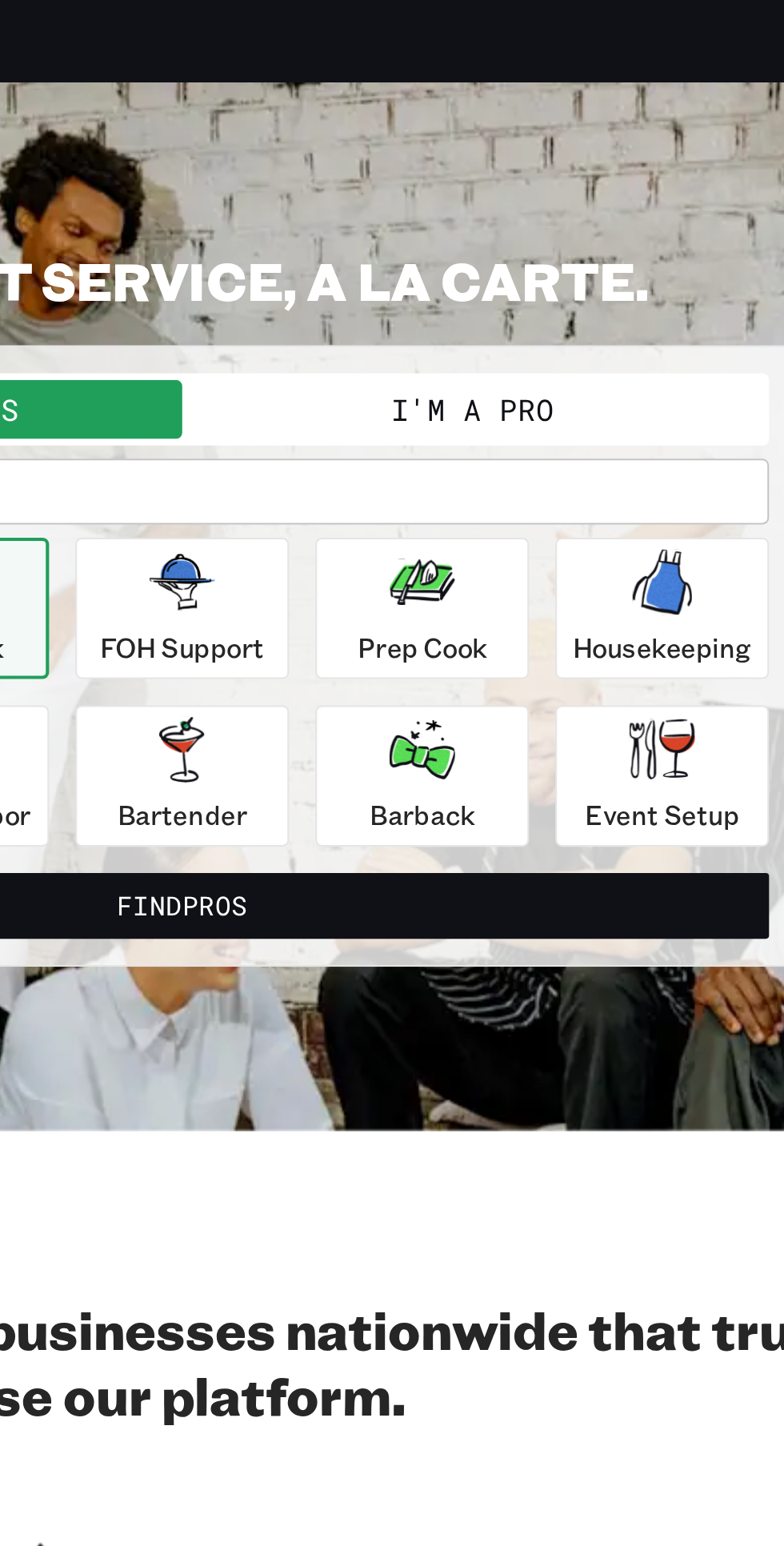 click on "I'm a Pro" at bounding box center [533, 199] 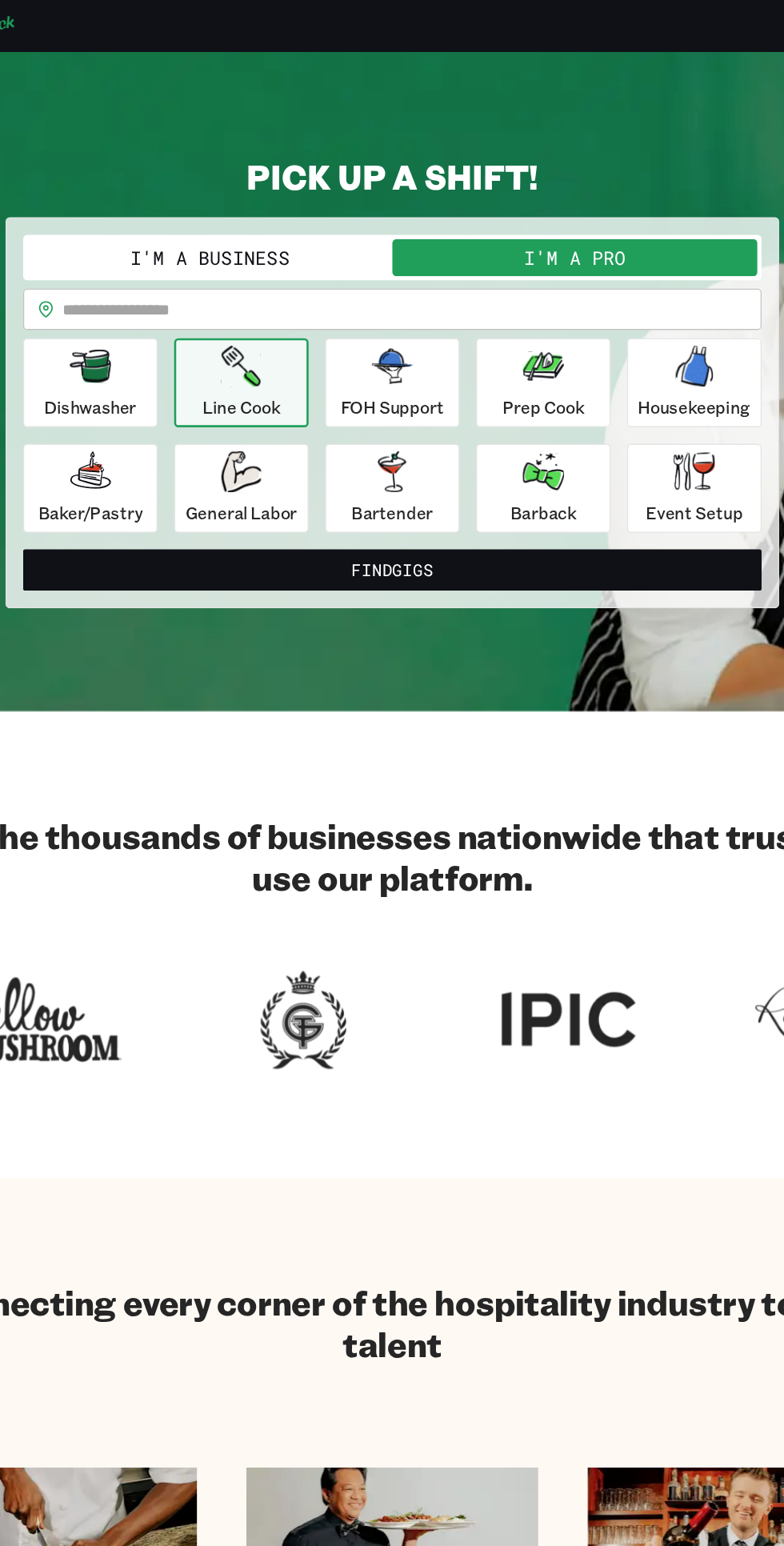 click at bounding box center (407, 239) 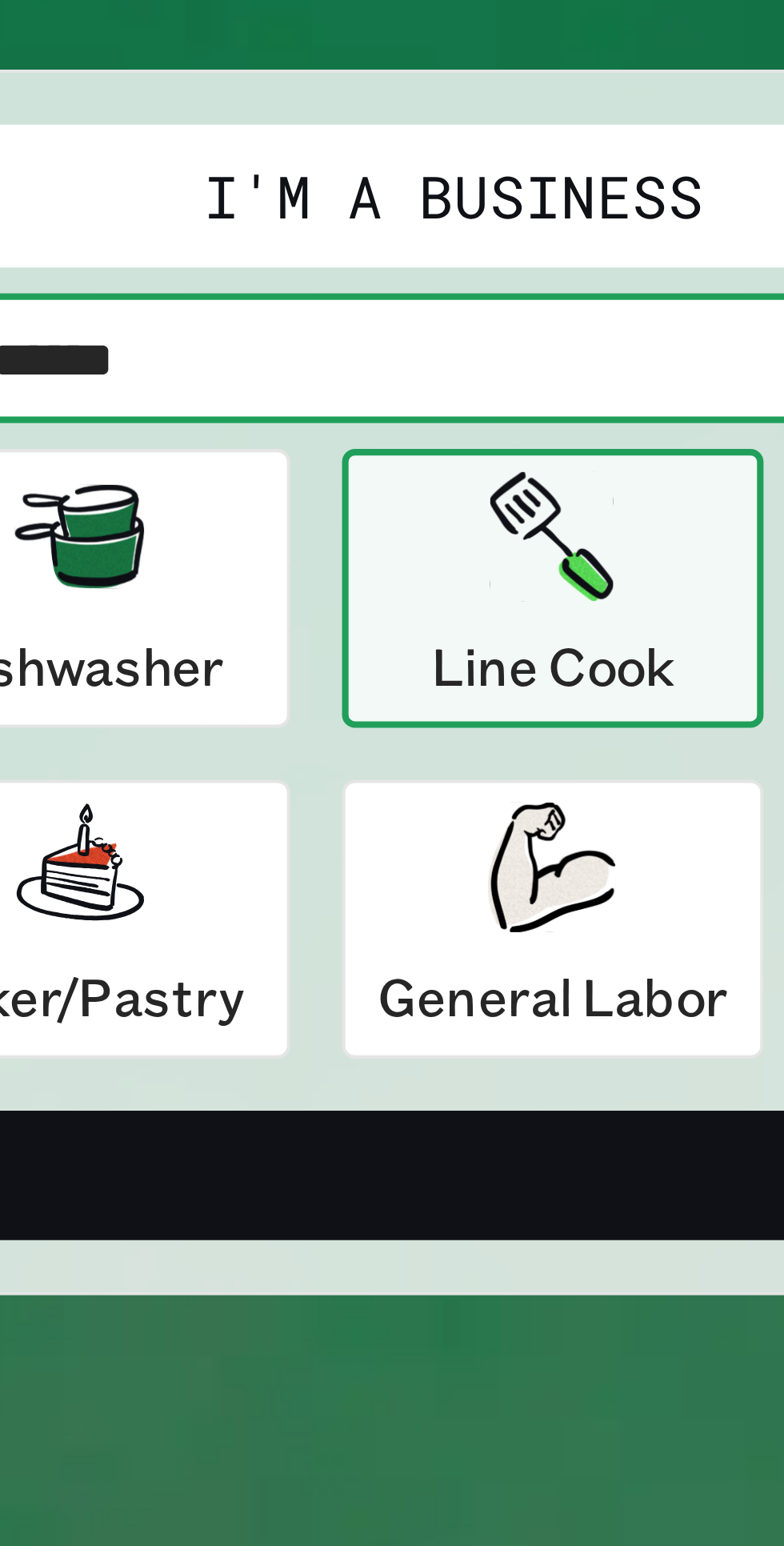 type on "******" 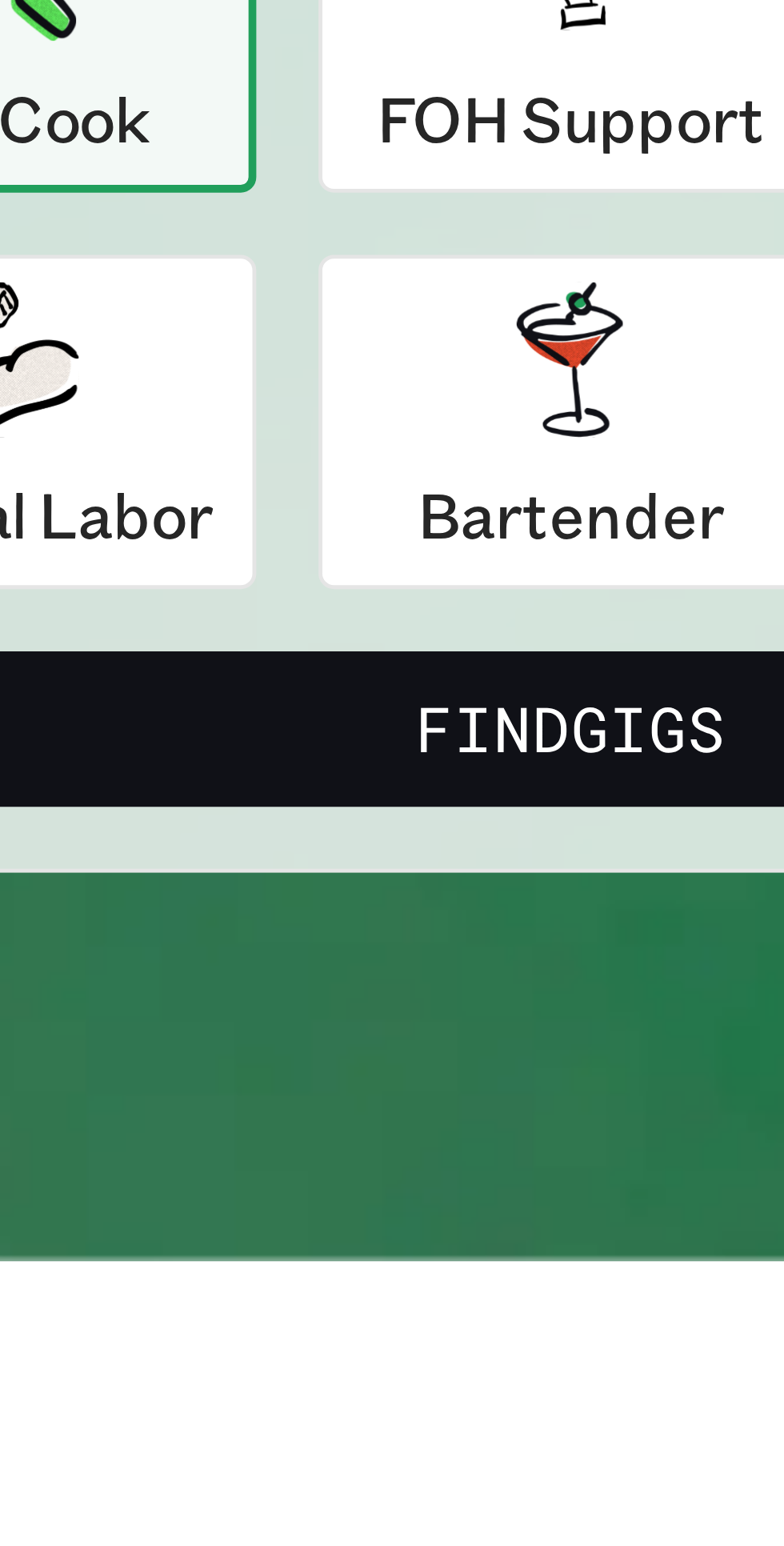 click on "Find  Gigs" at bounding box center [392, 441] 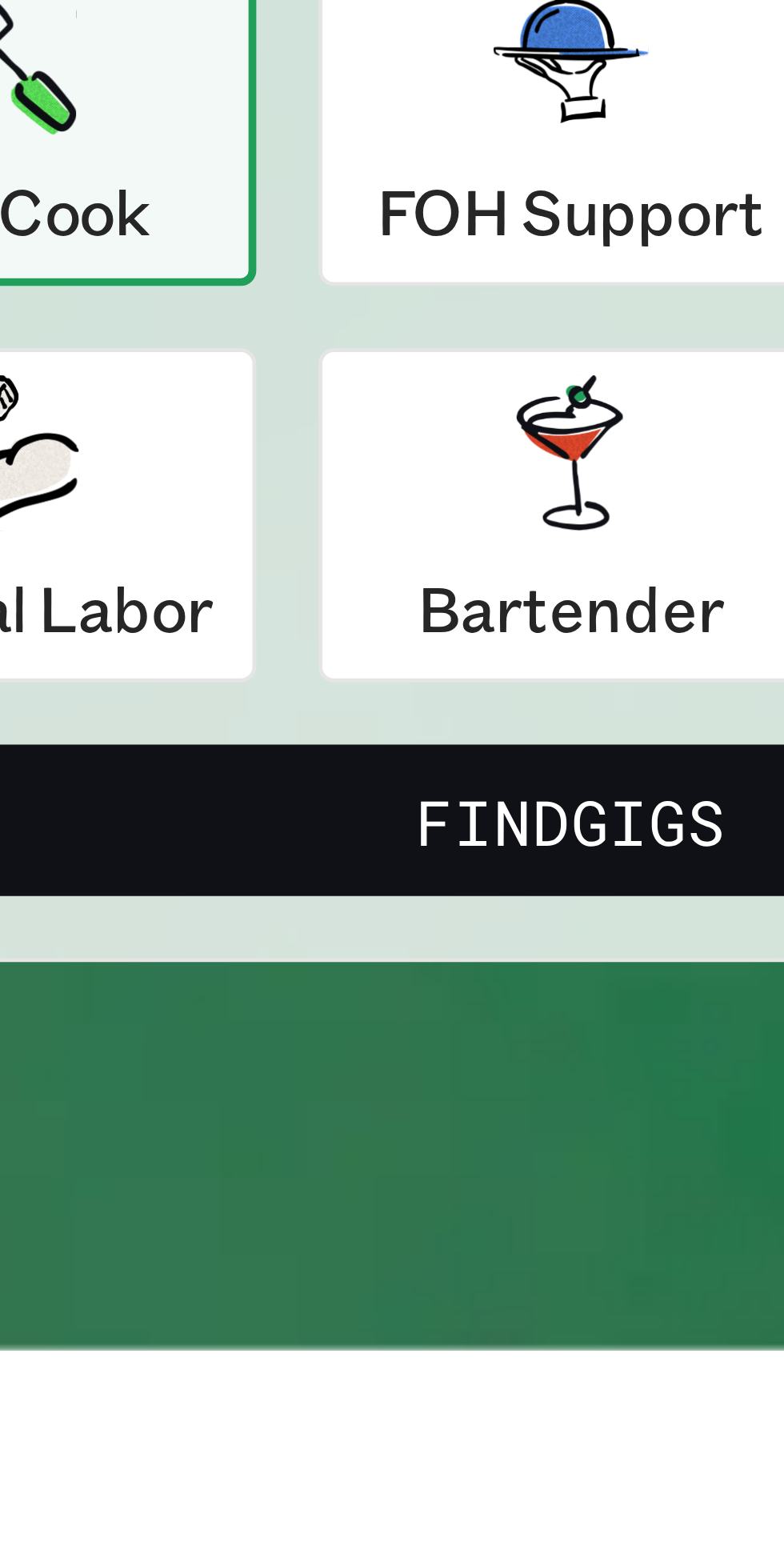 click on "Find  Gigs" at bounding box center [392, 460] 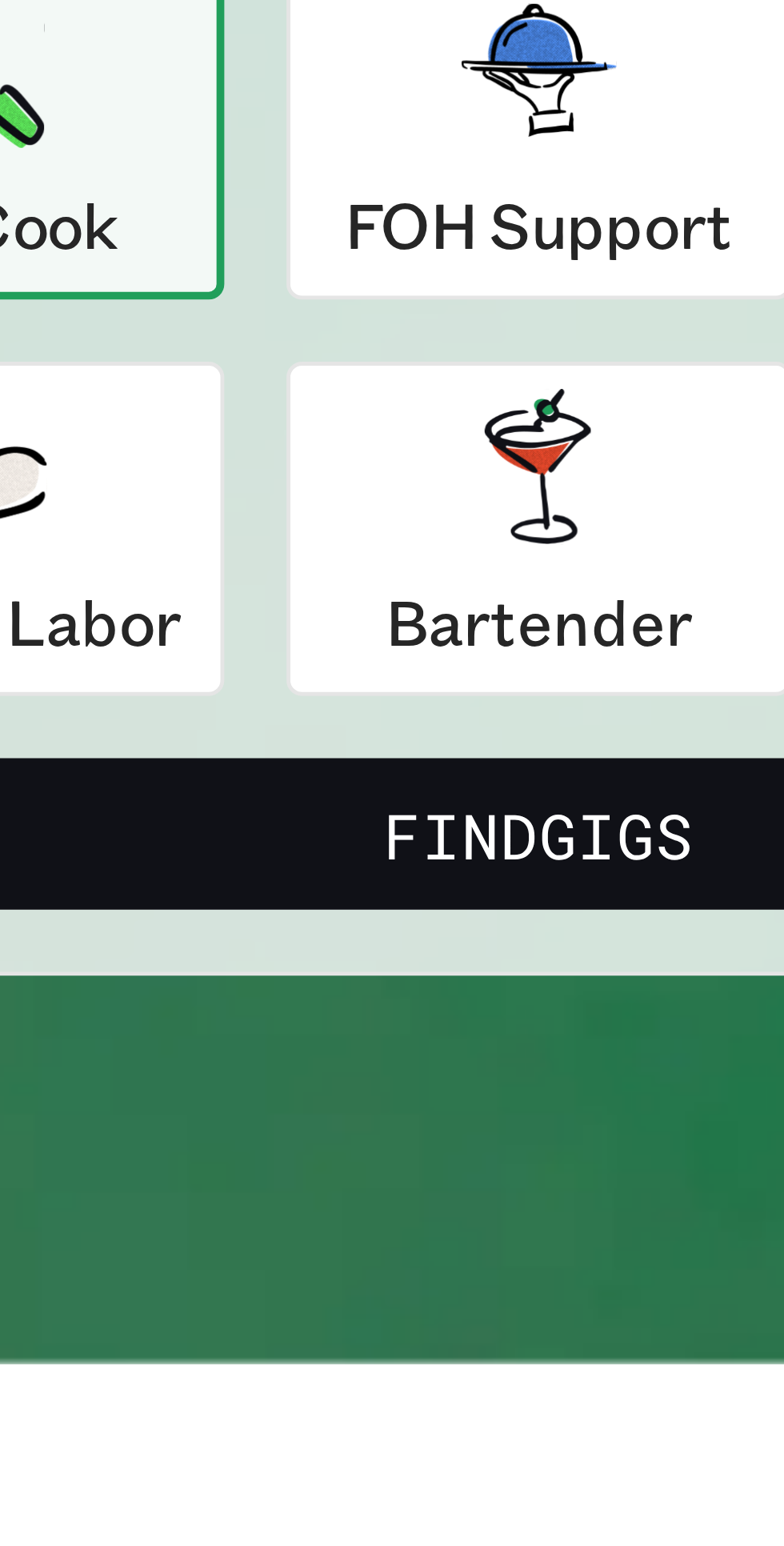 click on "Find  Gigs" at bounding box center [392, 460] 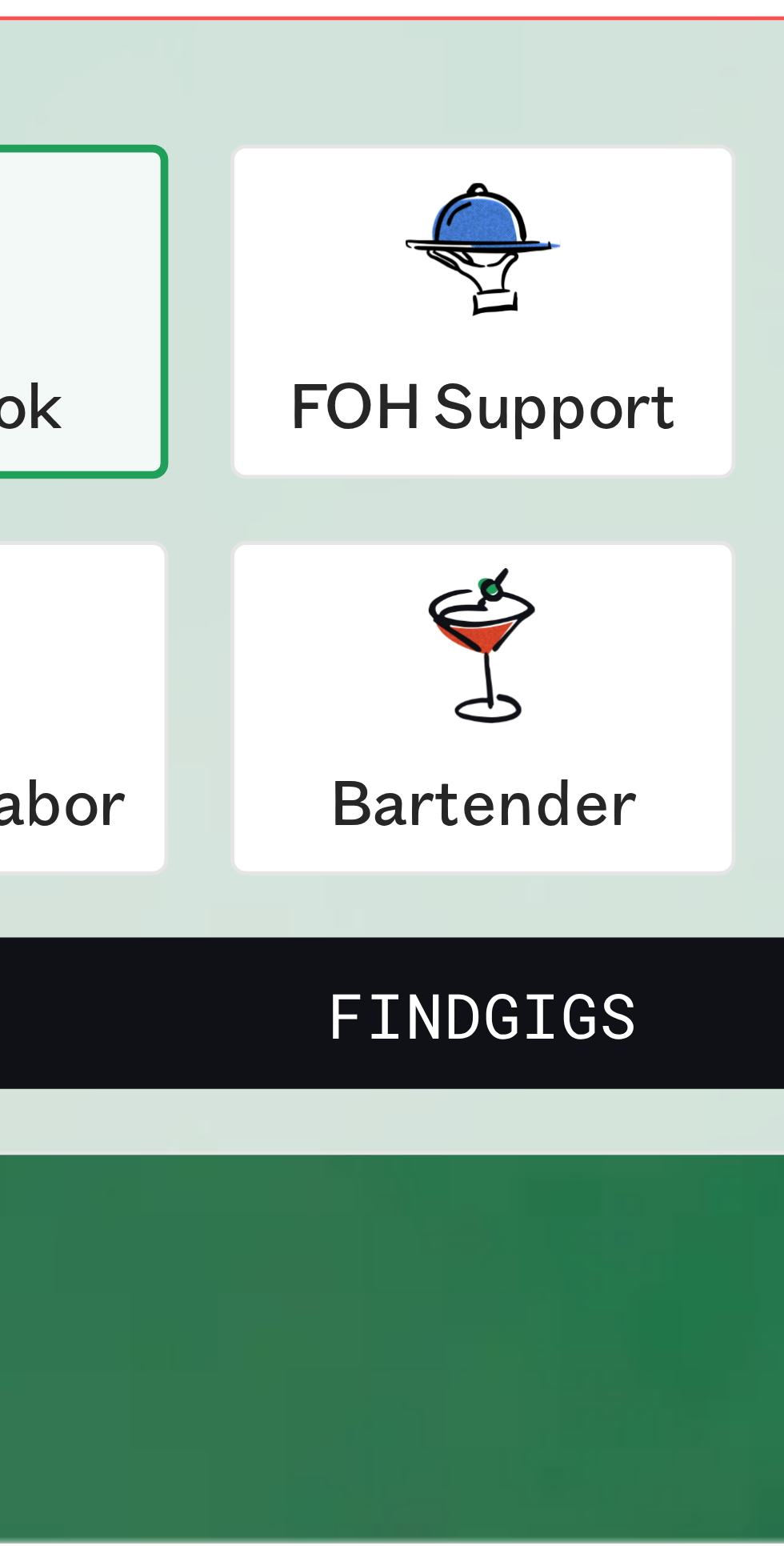 click on "Find  Gigs" at bounding box center [392, 460] 